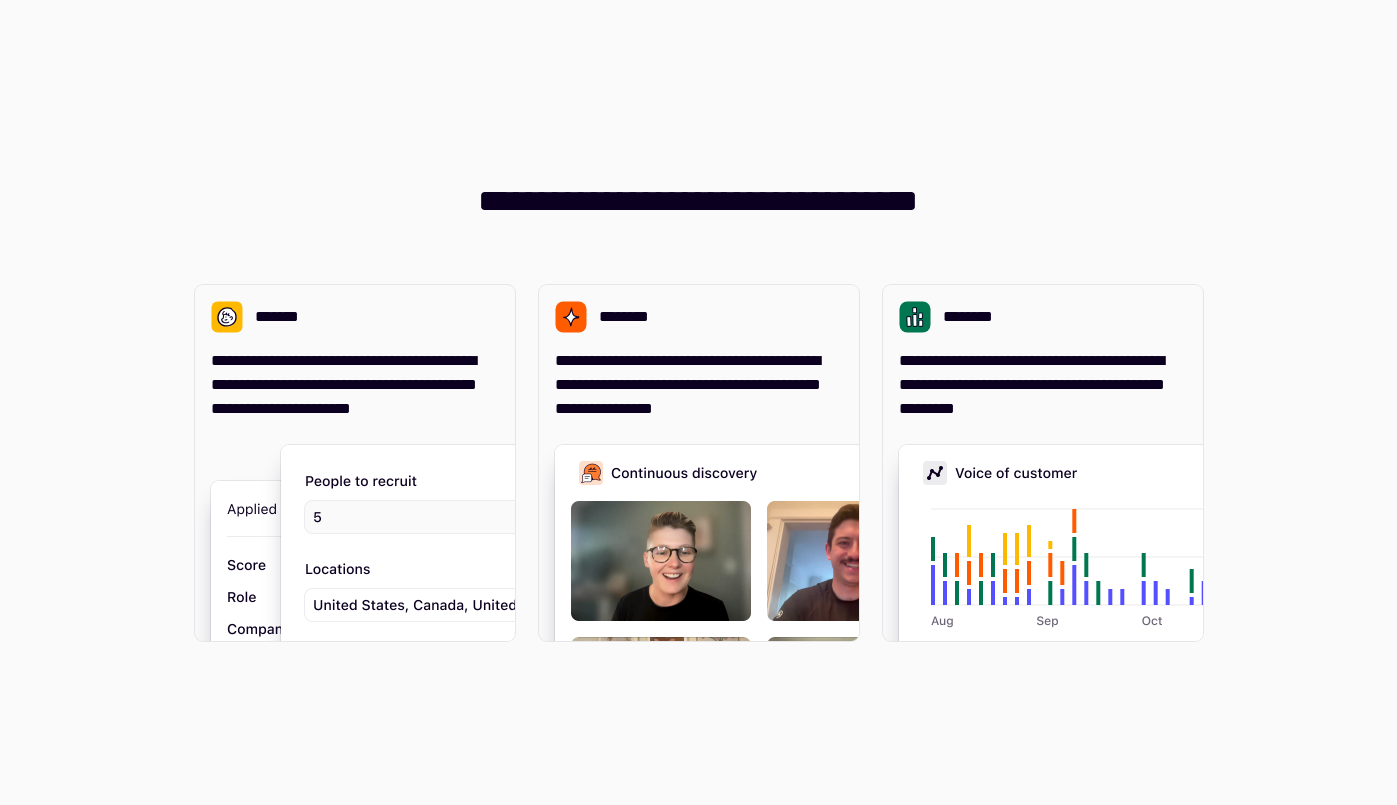 scroll, scrollTop: 0, scrollLeft: 0, axis: both 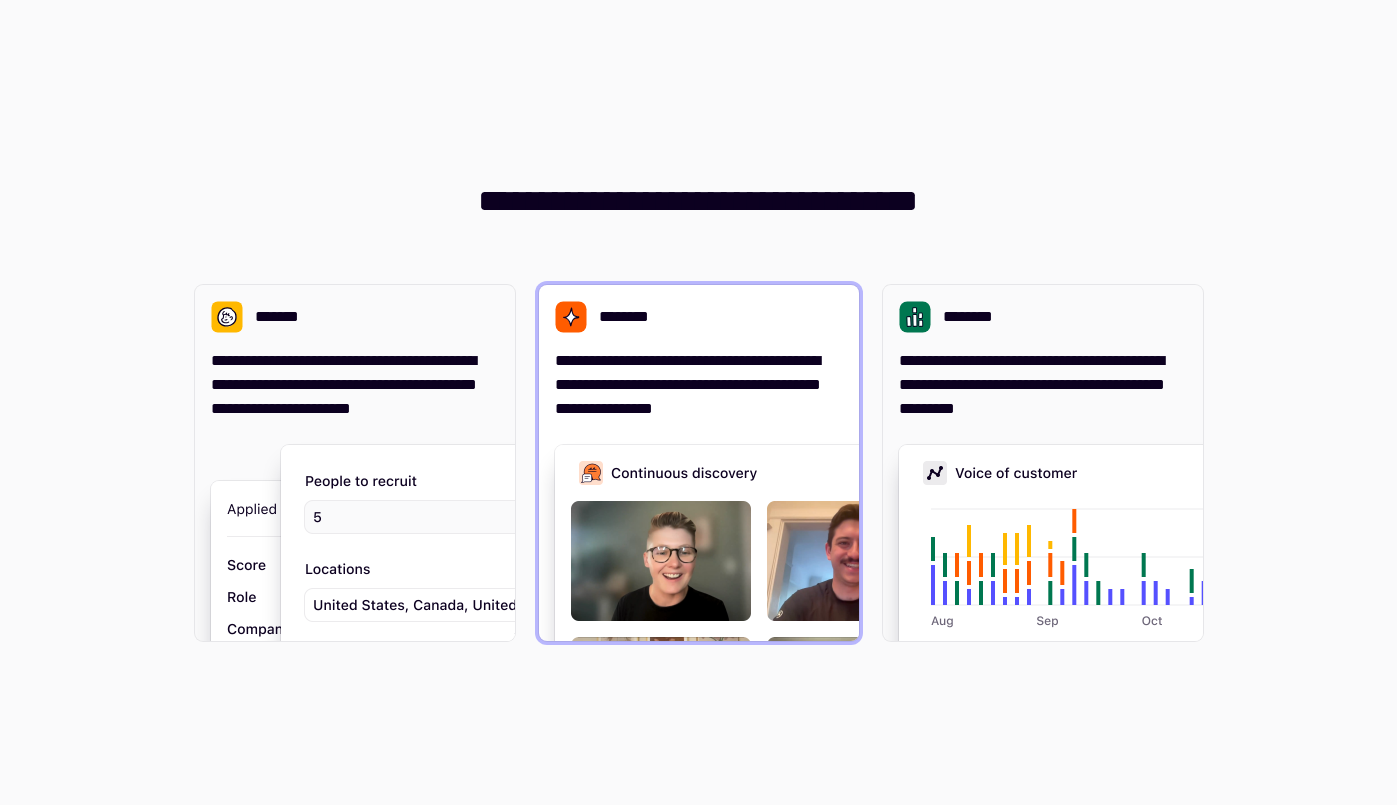 click on "**********" at bounding box center (699, 385) 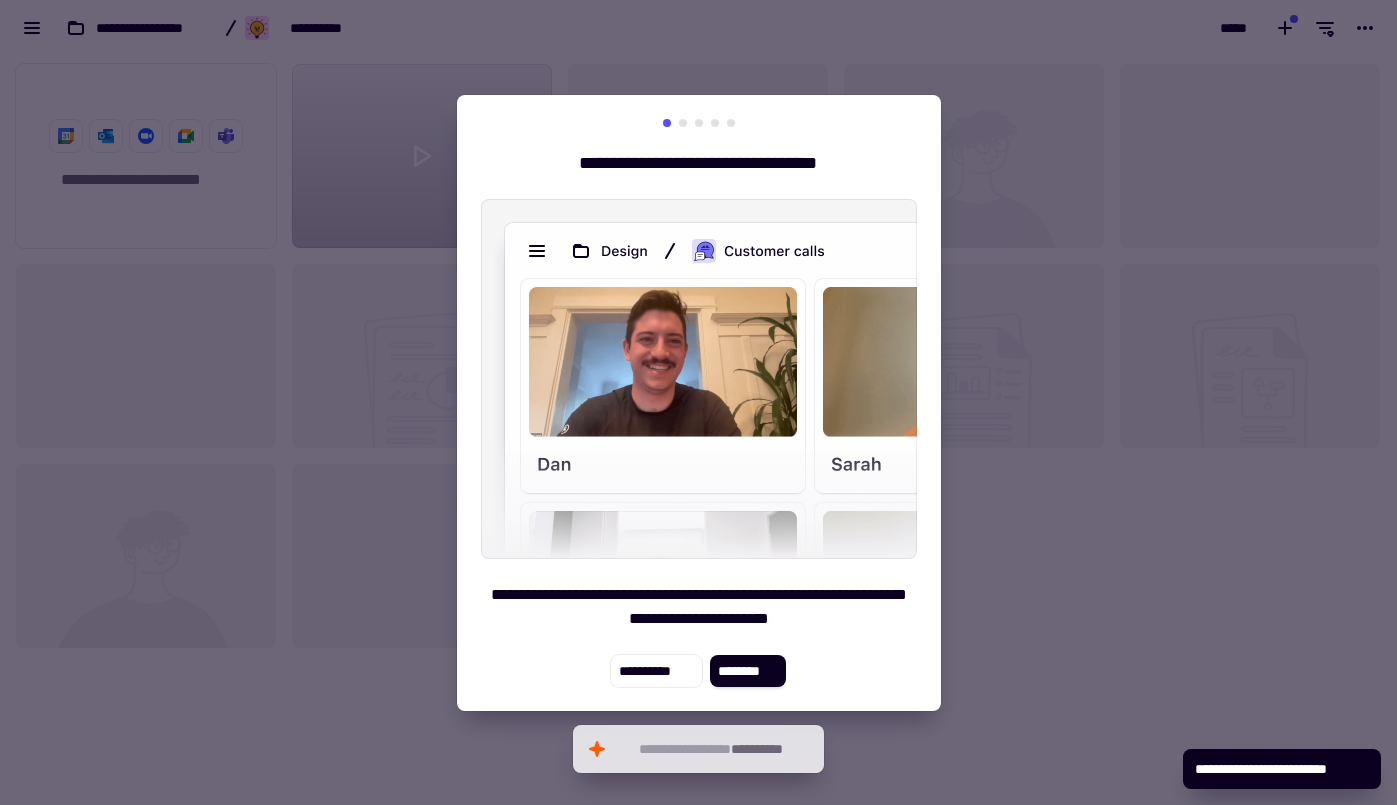 scroll, scrollTop: 1, scrollLeft: 1, axis: both 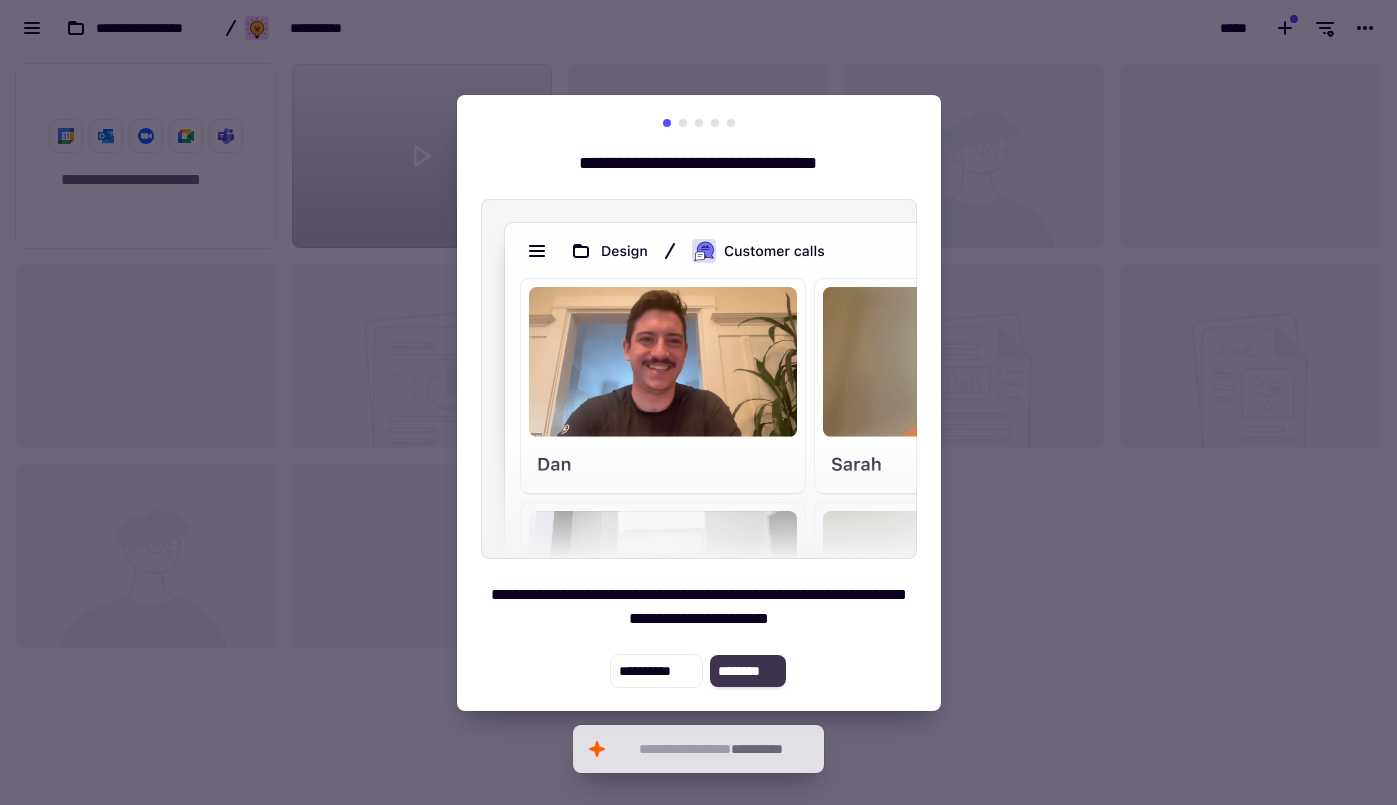 click on "********" 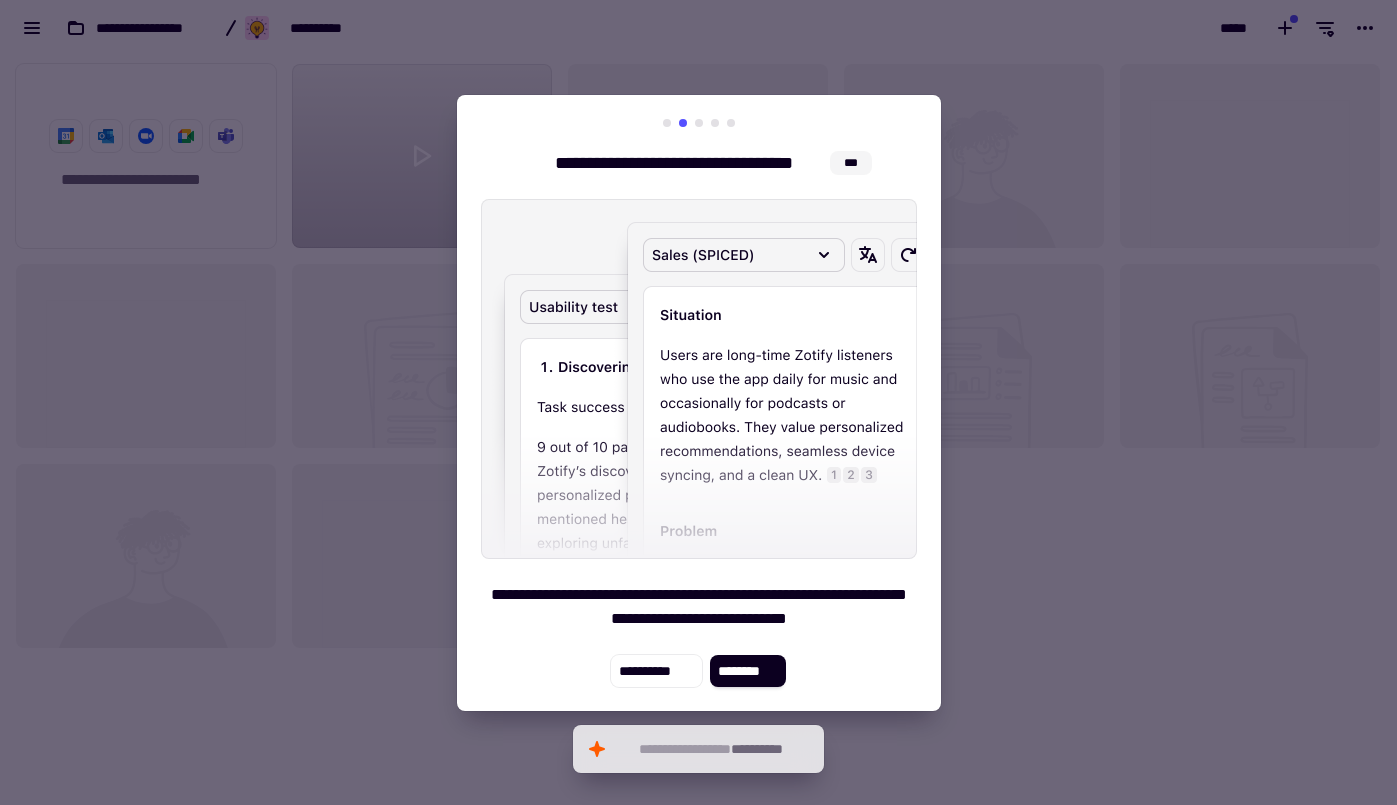 click at bounding box center (698, 402) 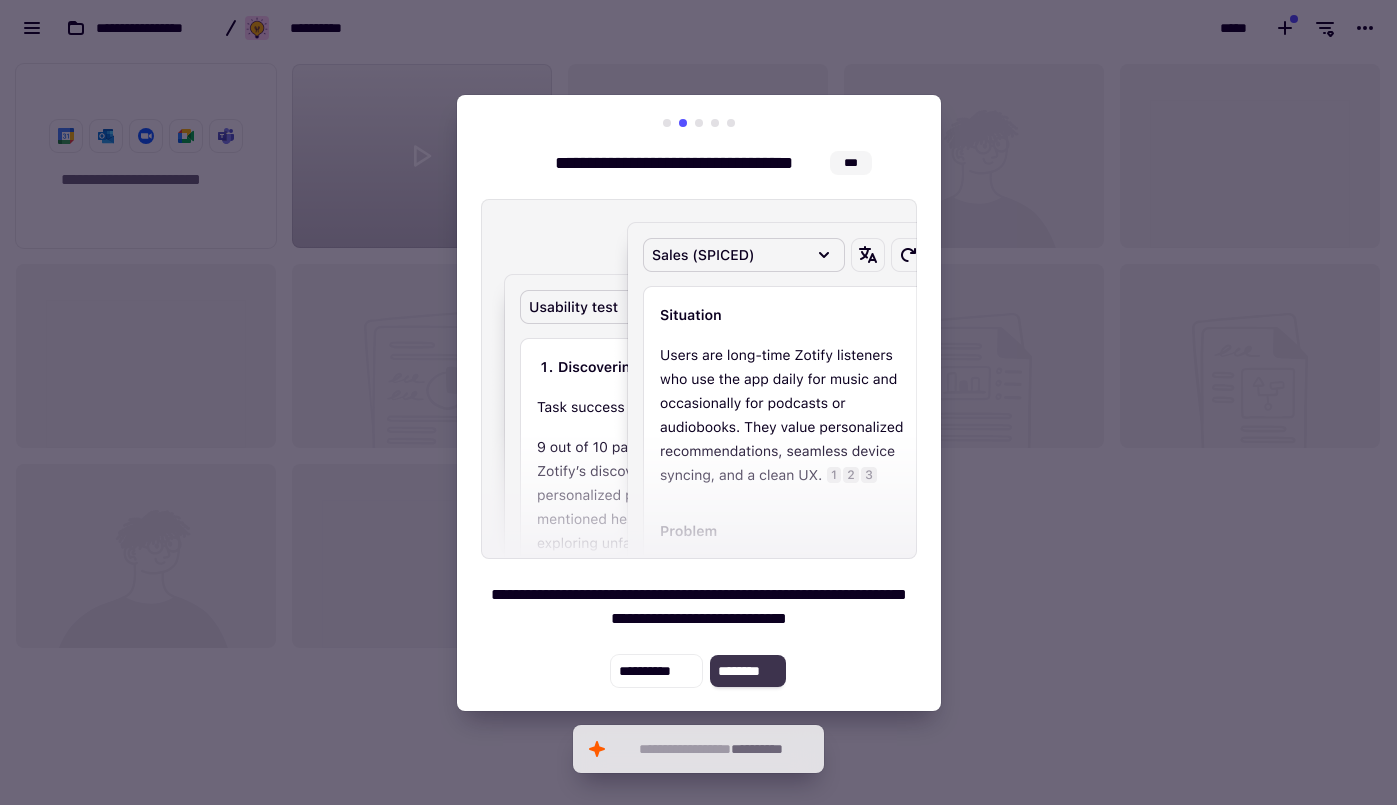 click on "********" 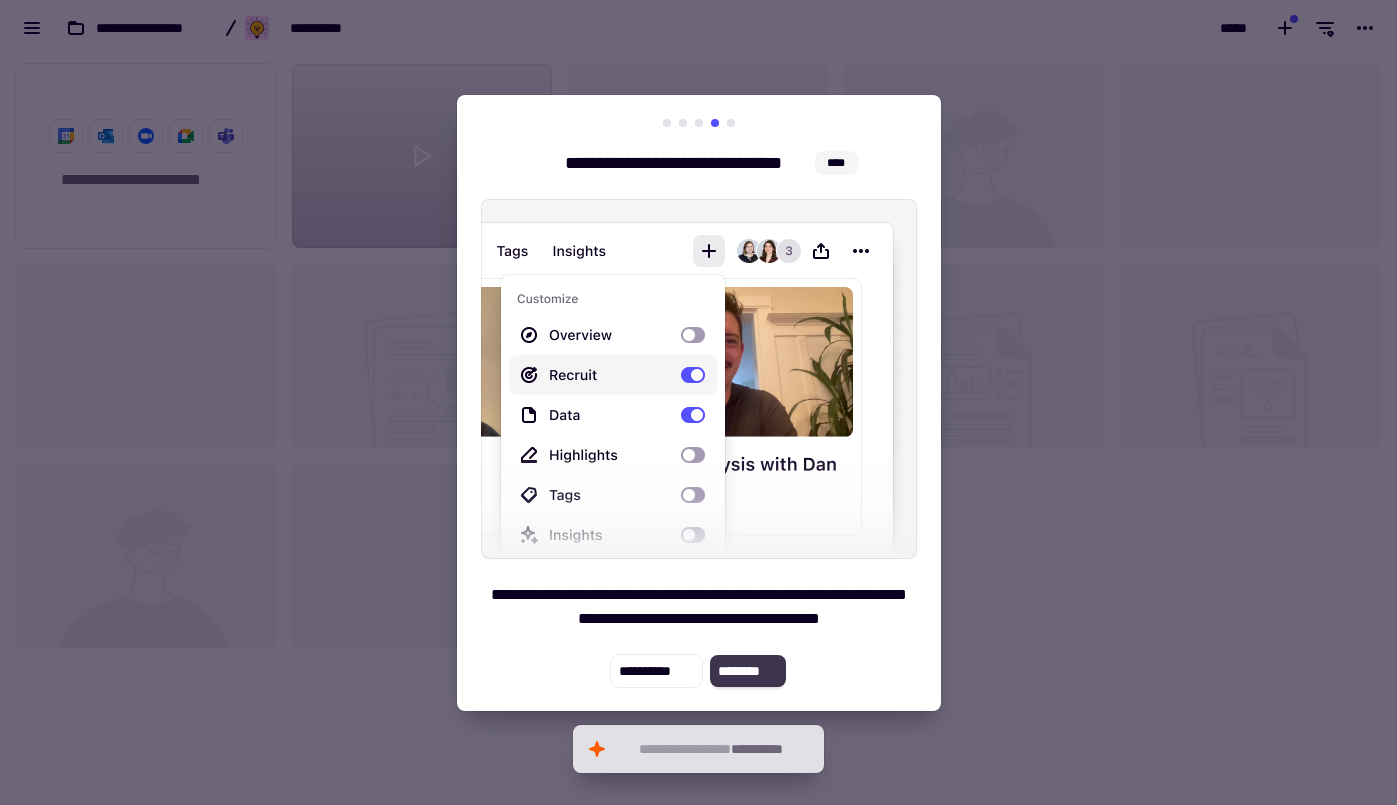 click on "********" 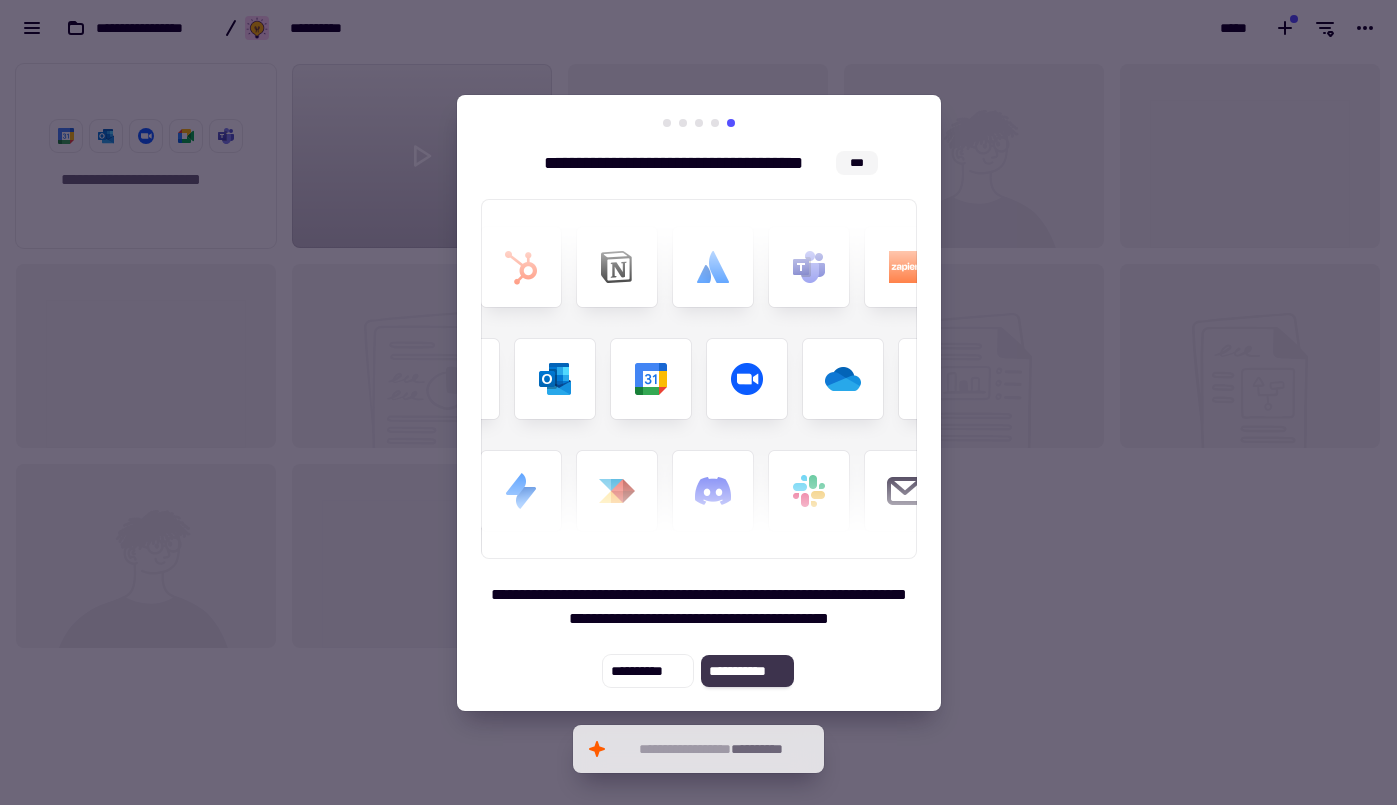 click on "**********" 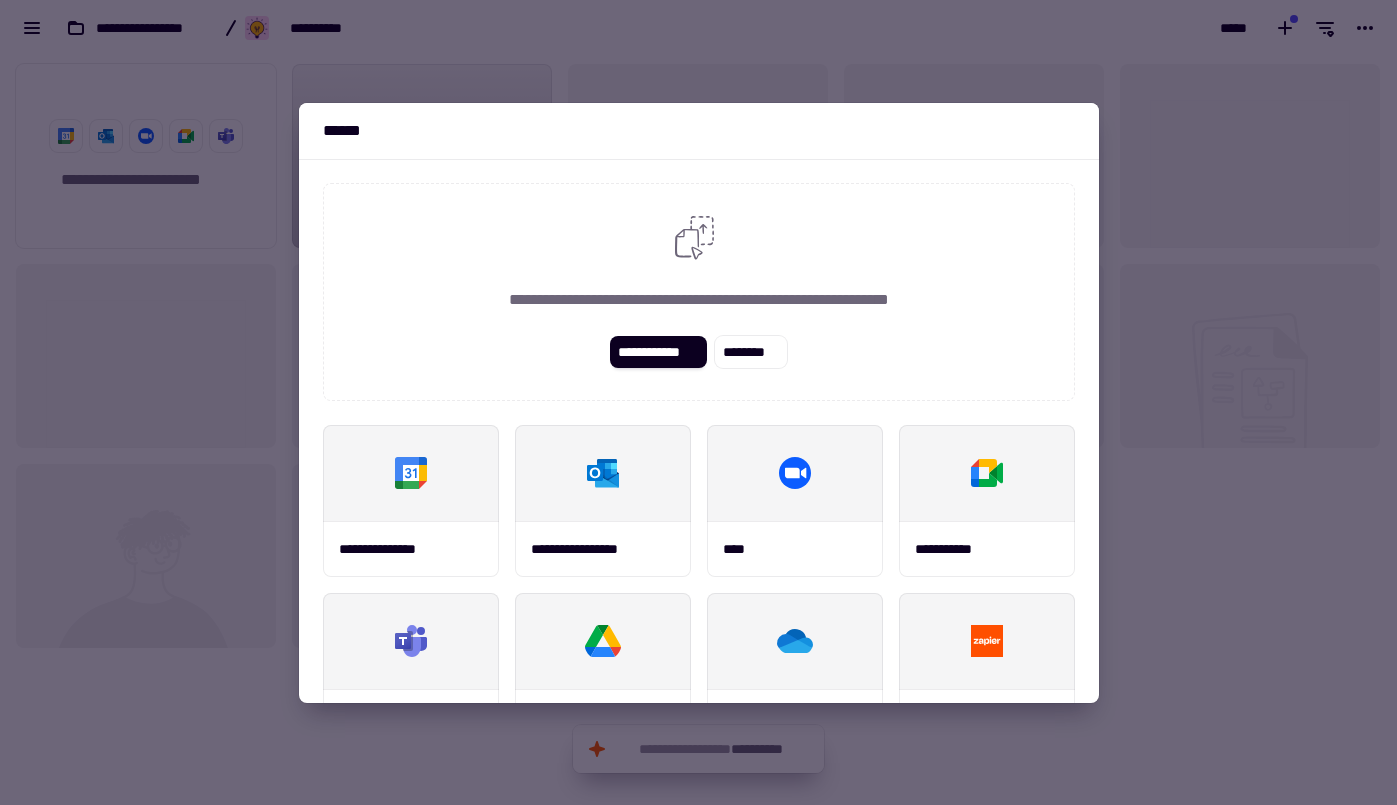 click on "**********" at bounding box center [987, 549] 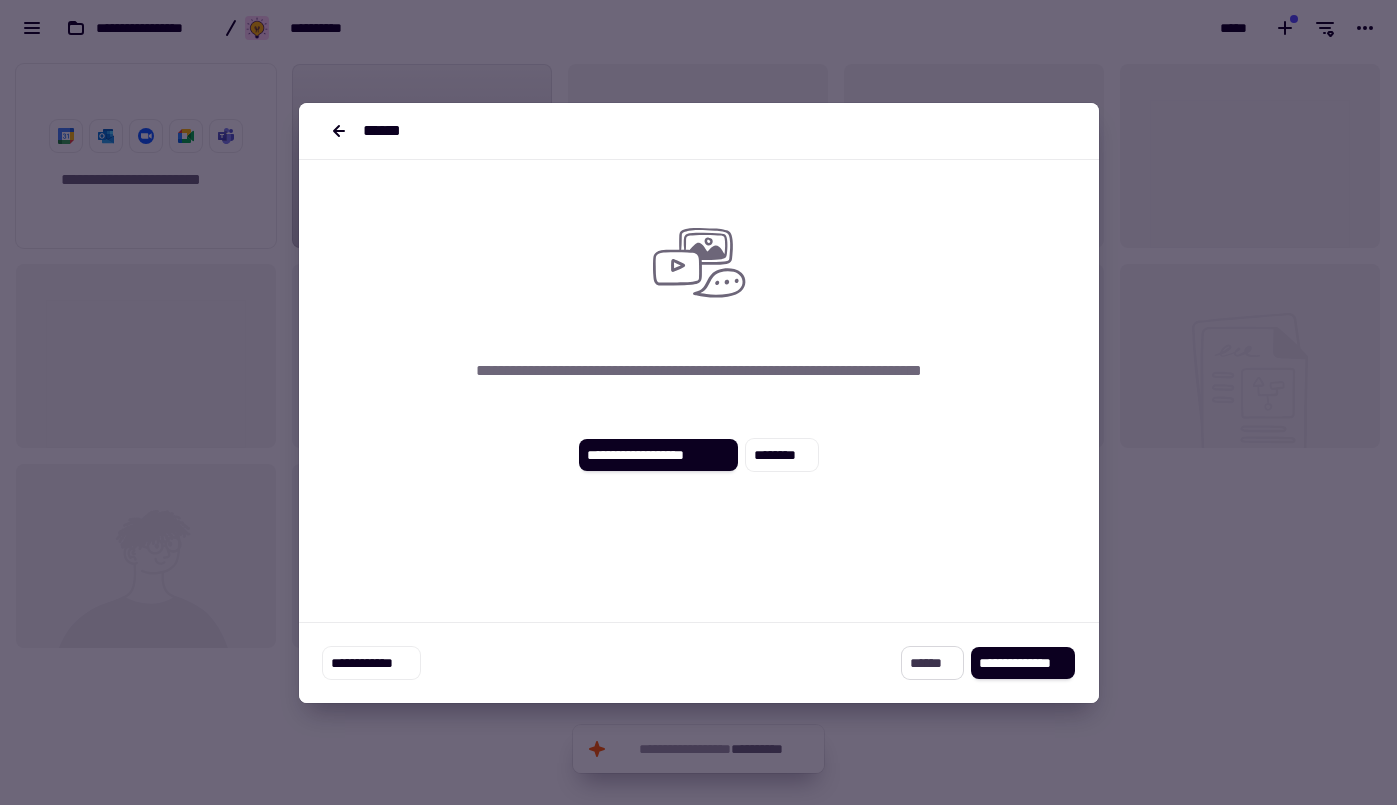 click on "******" 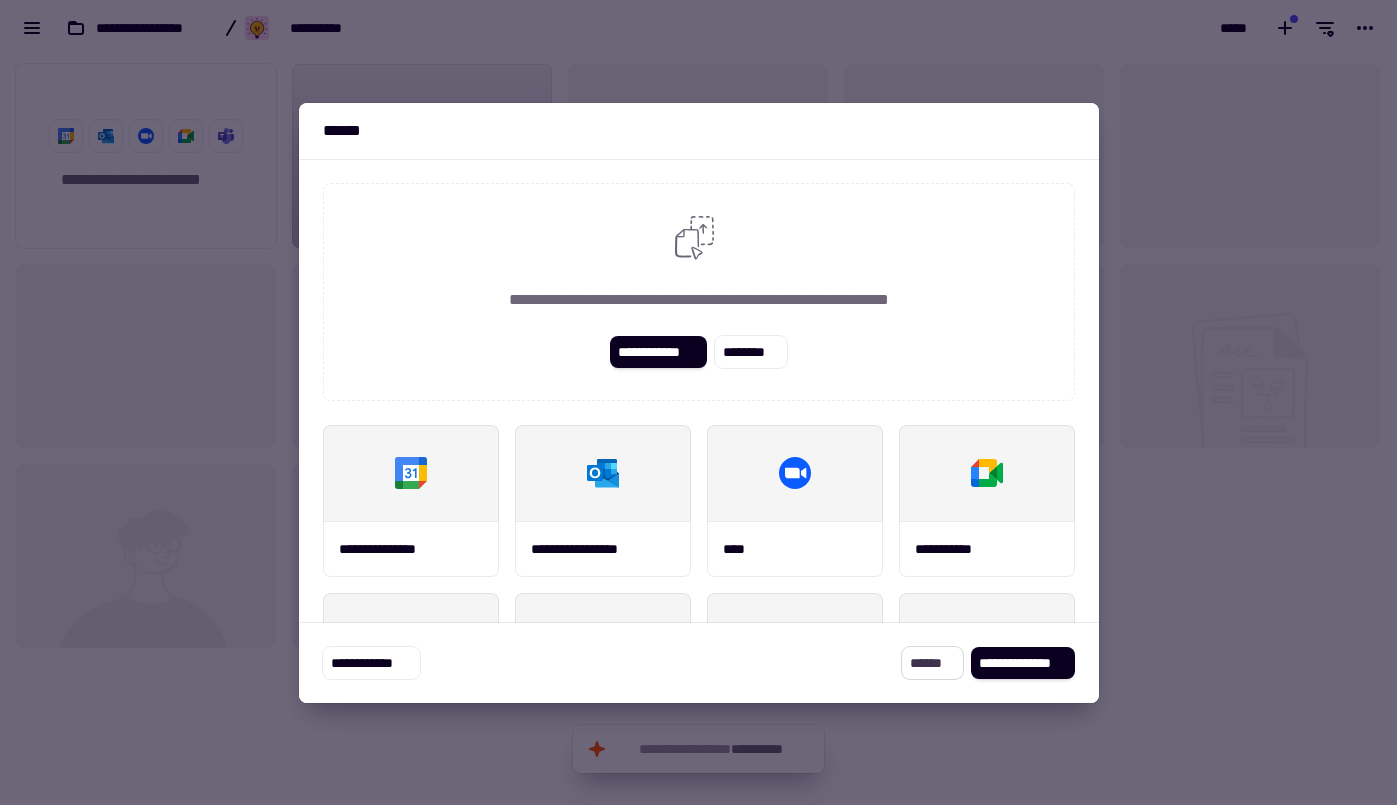 click on "******" 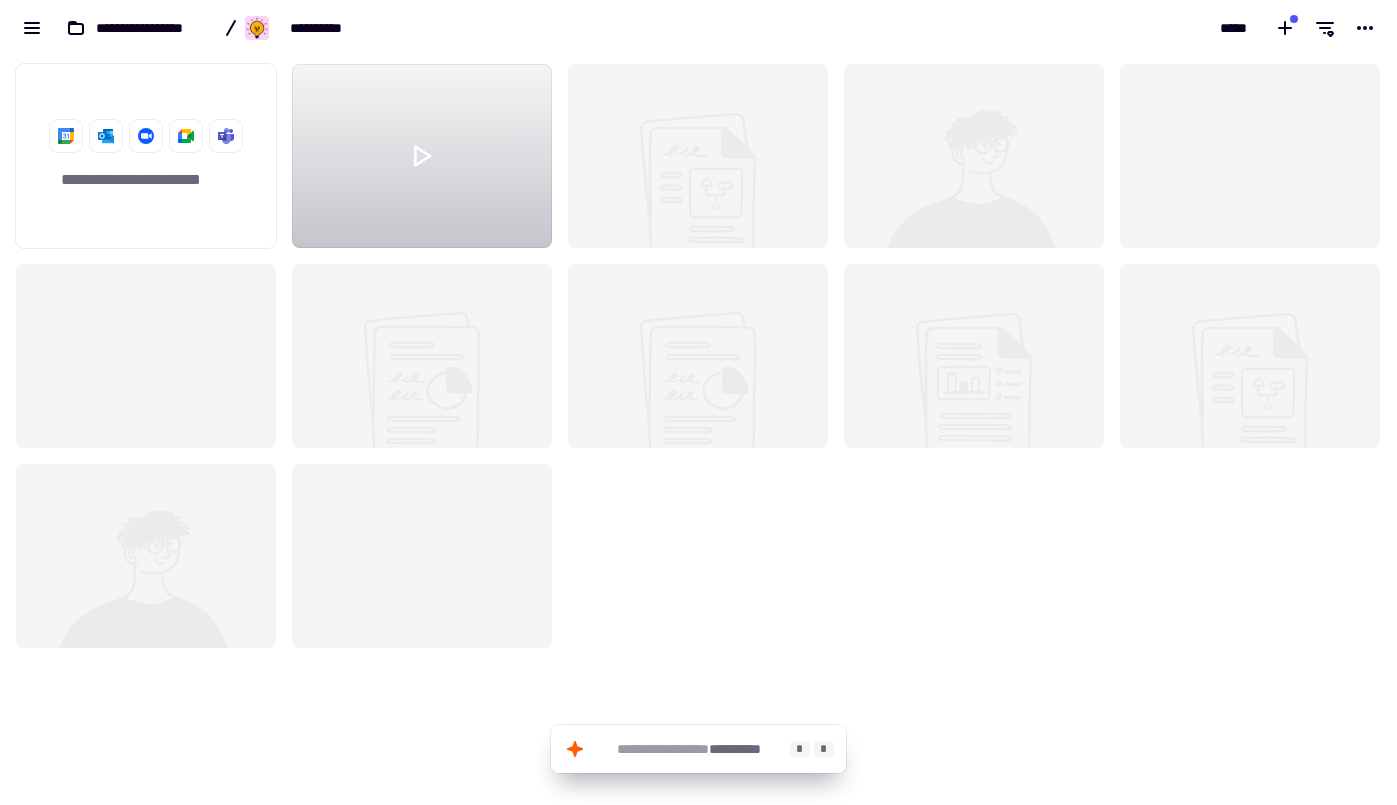 click on "**********" 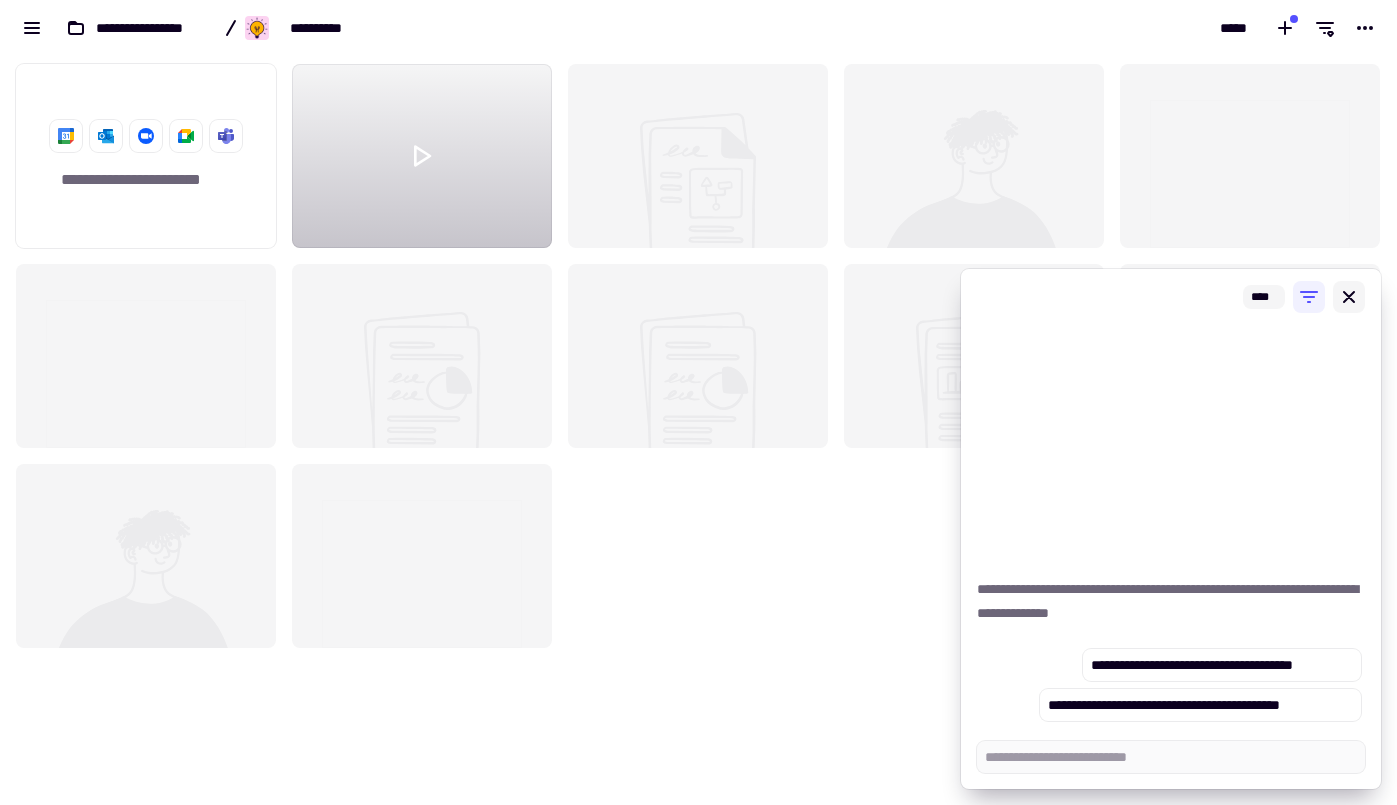 click 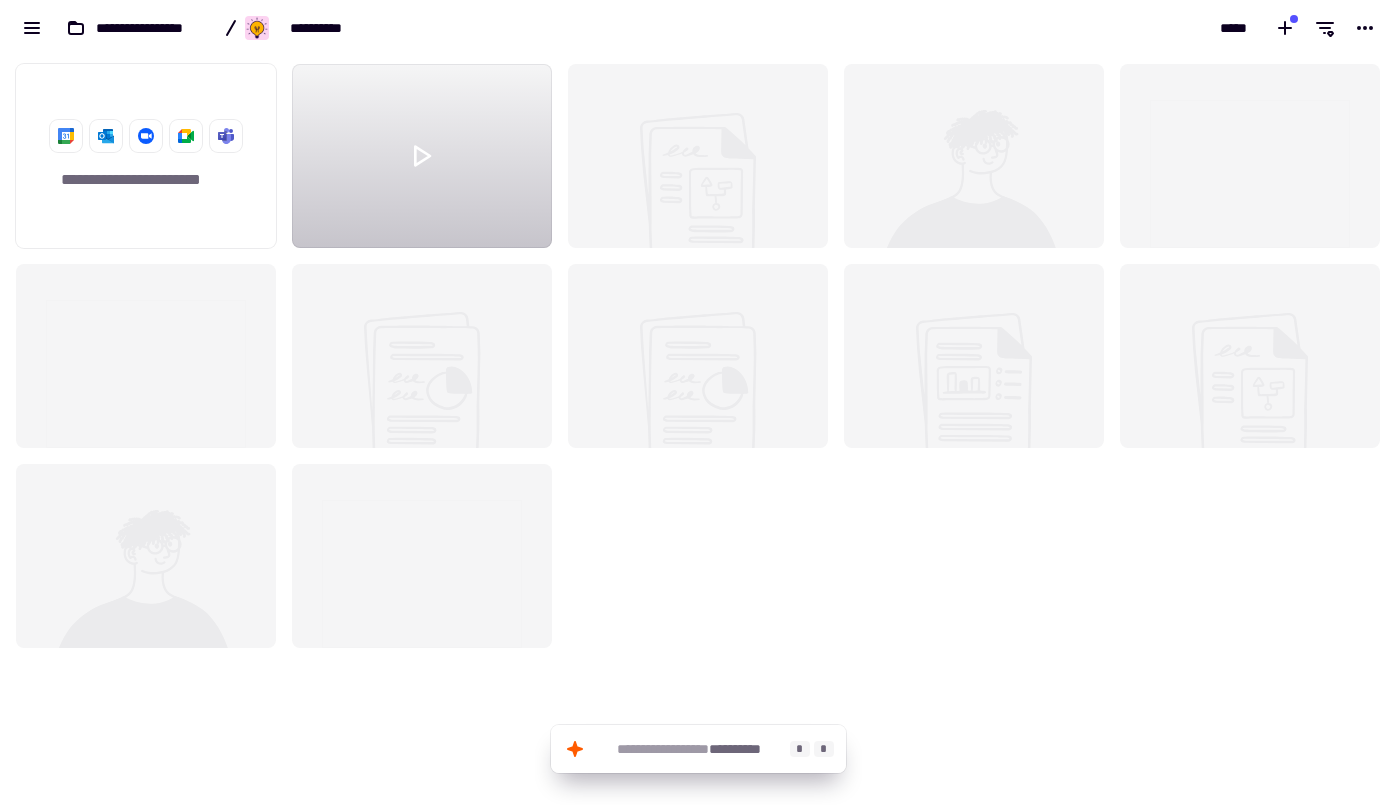 click on "**********" 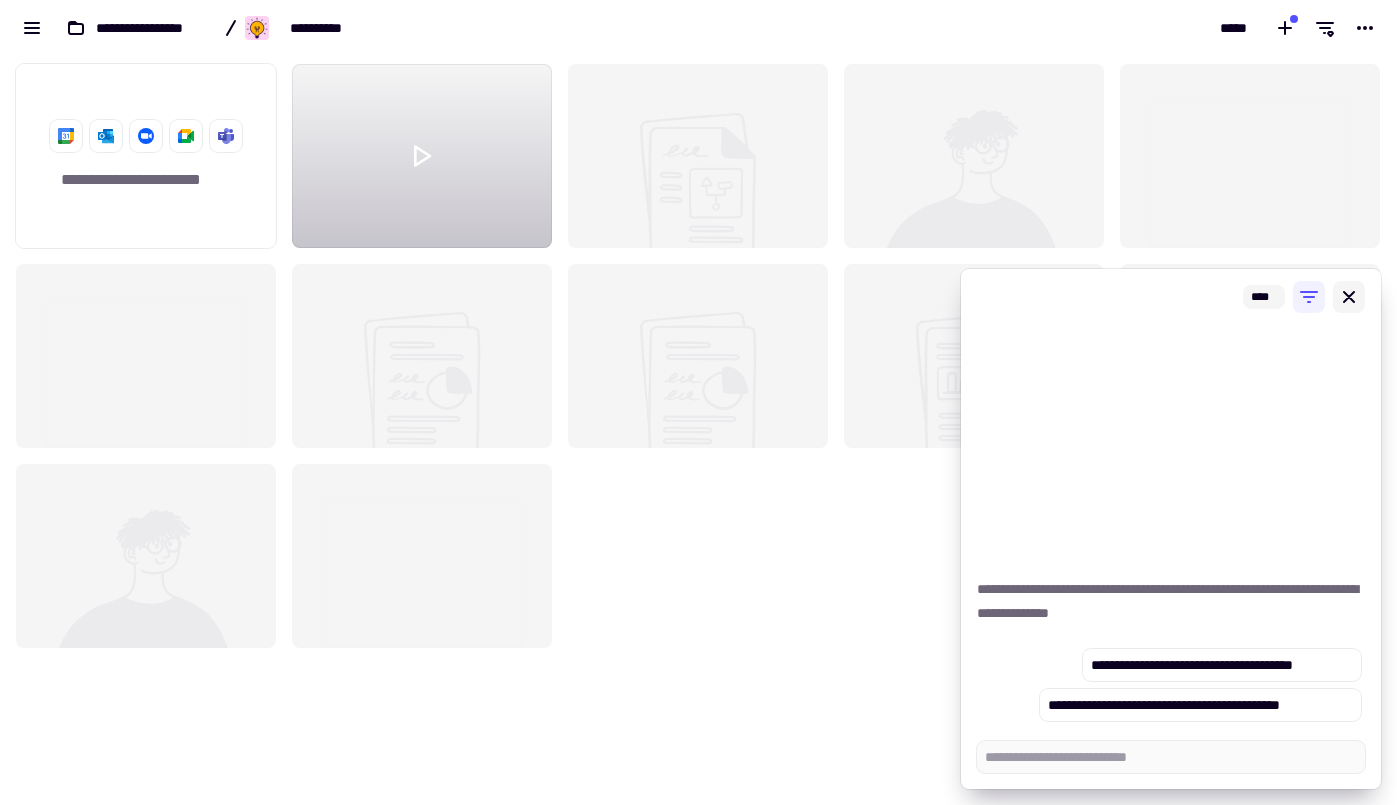 click 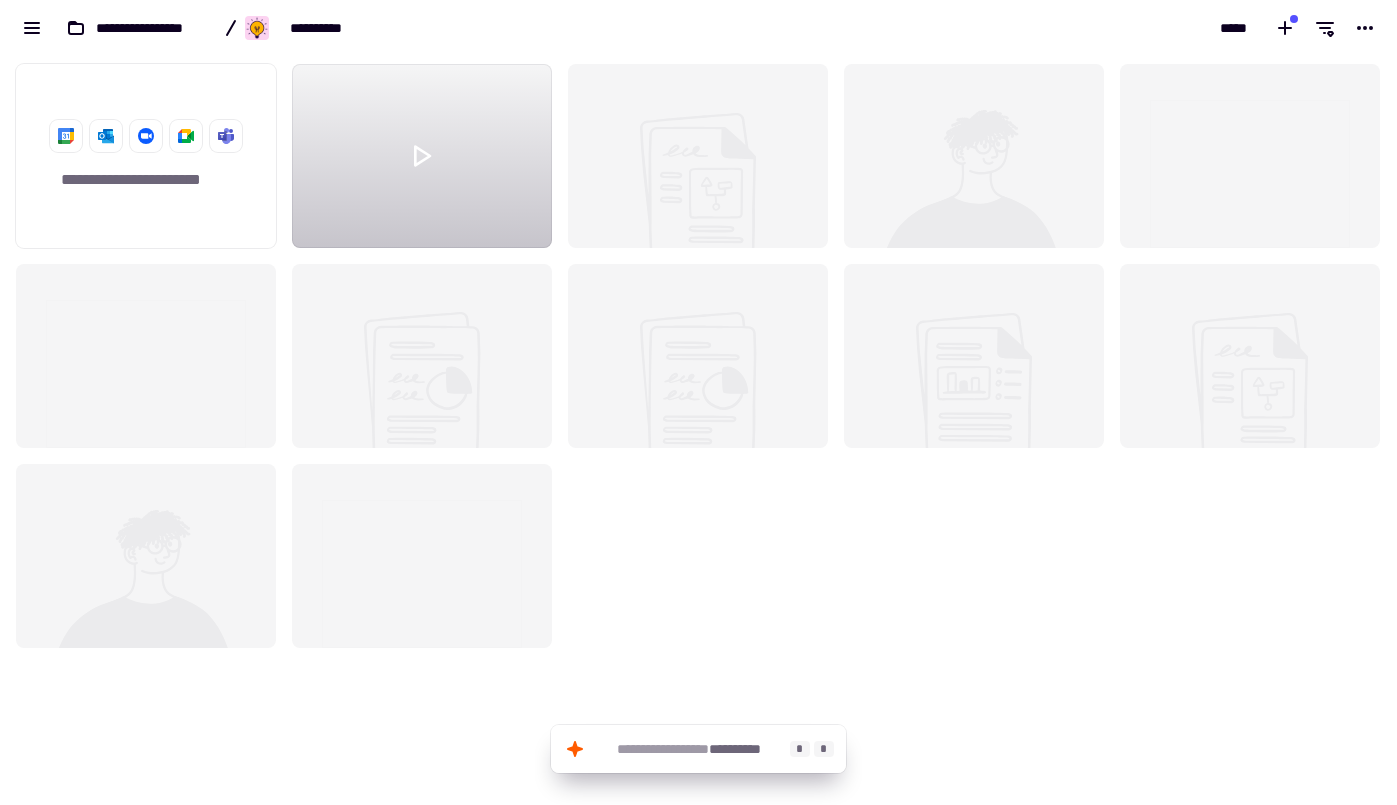 click on "**********" 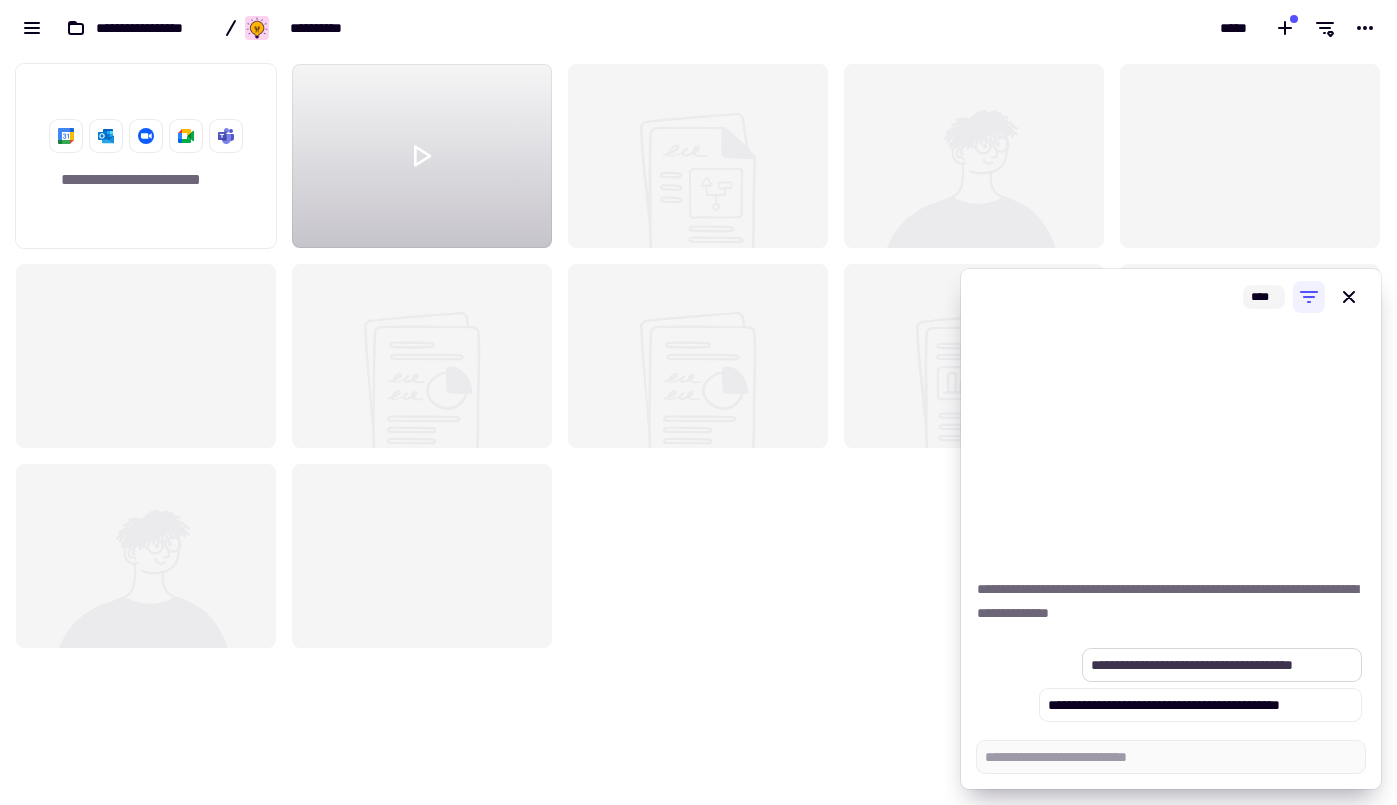click on "**********" at bounding box center (1222, 665) 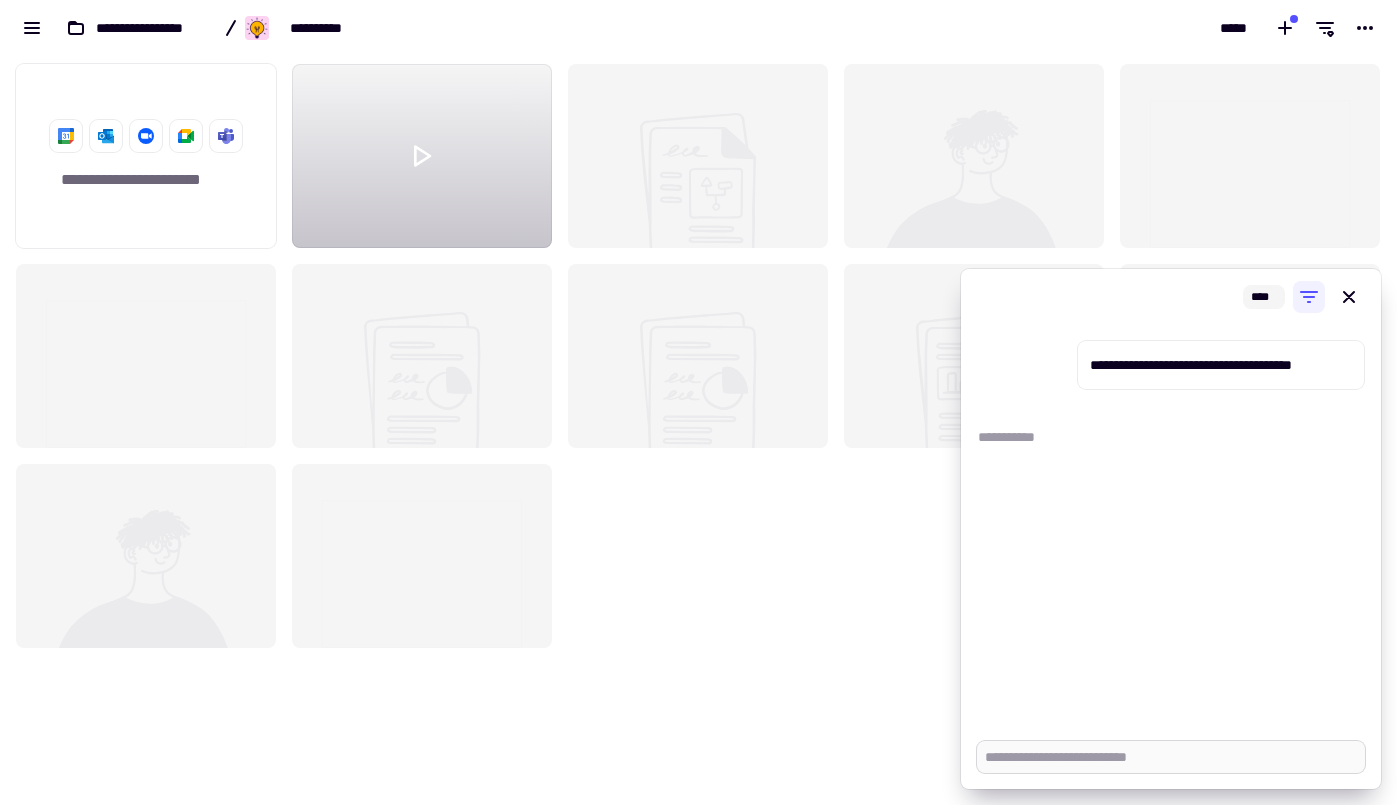 click at bounding box center (1171, 757) 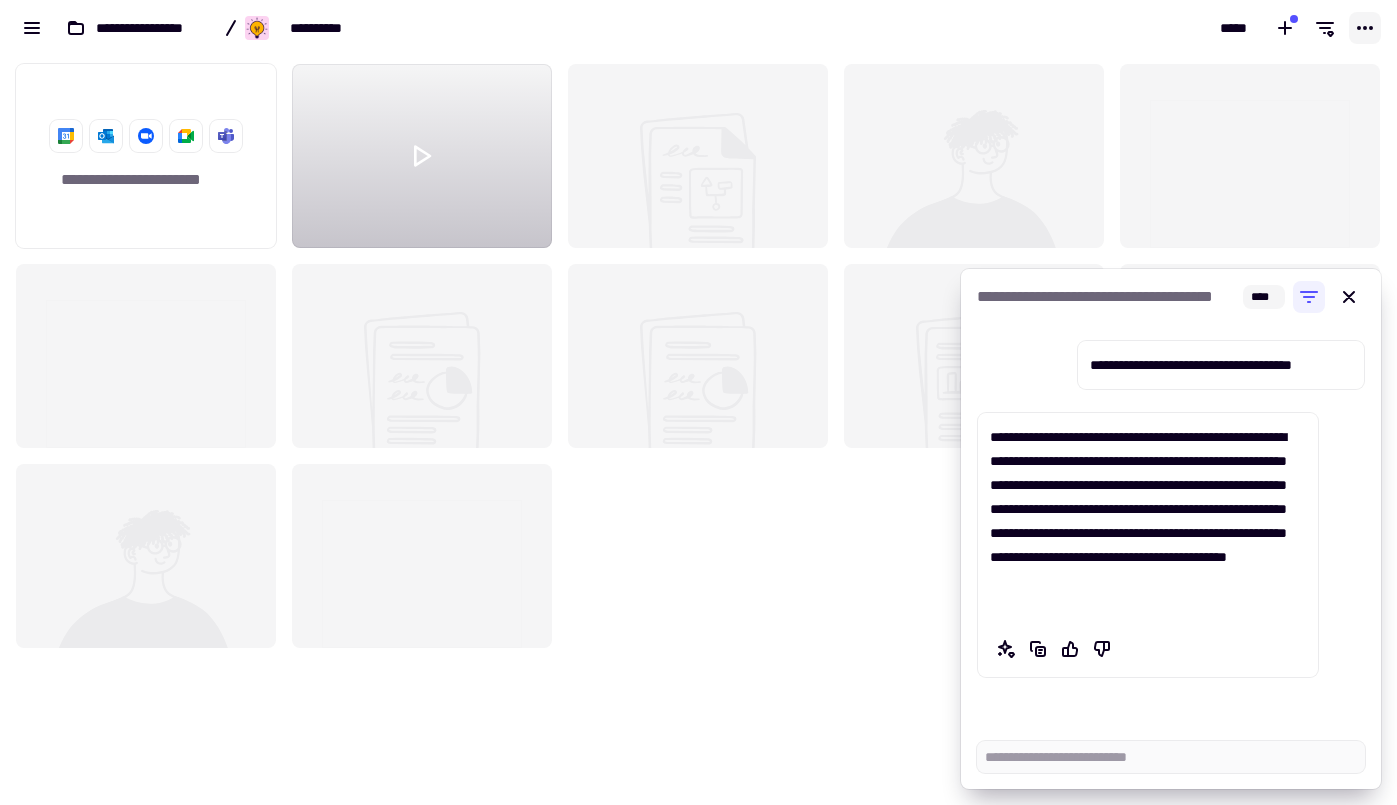 type on "*" 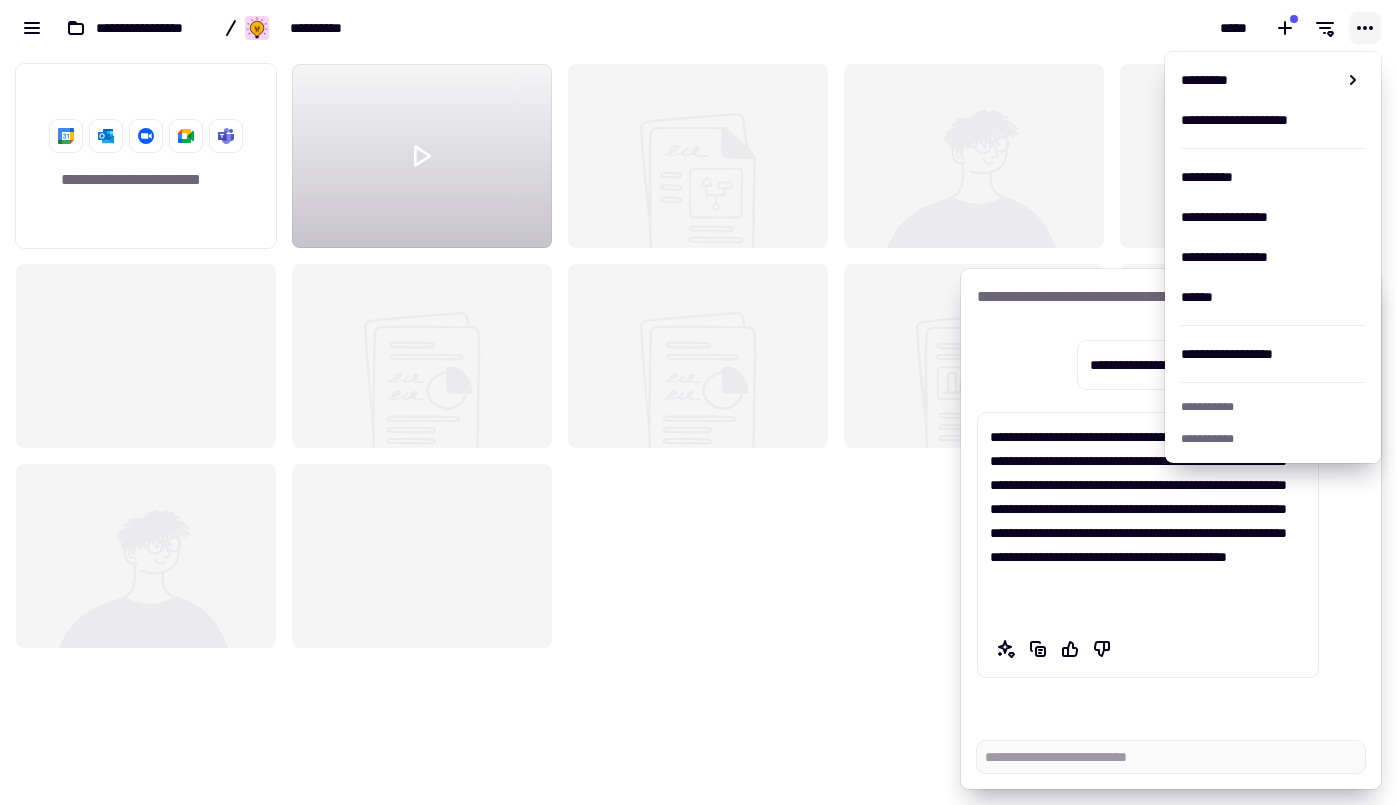 click 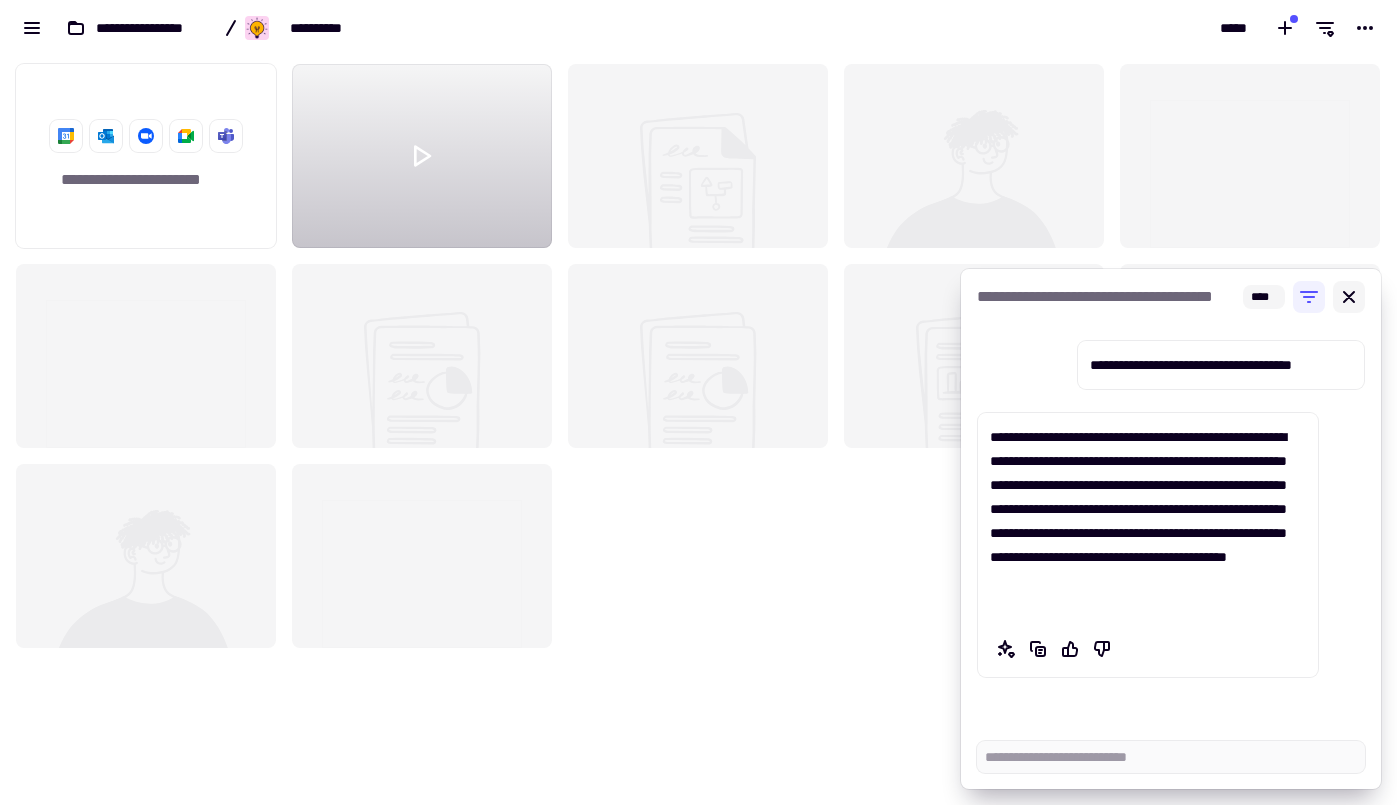 click 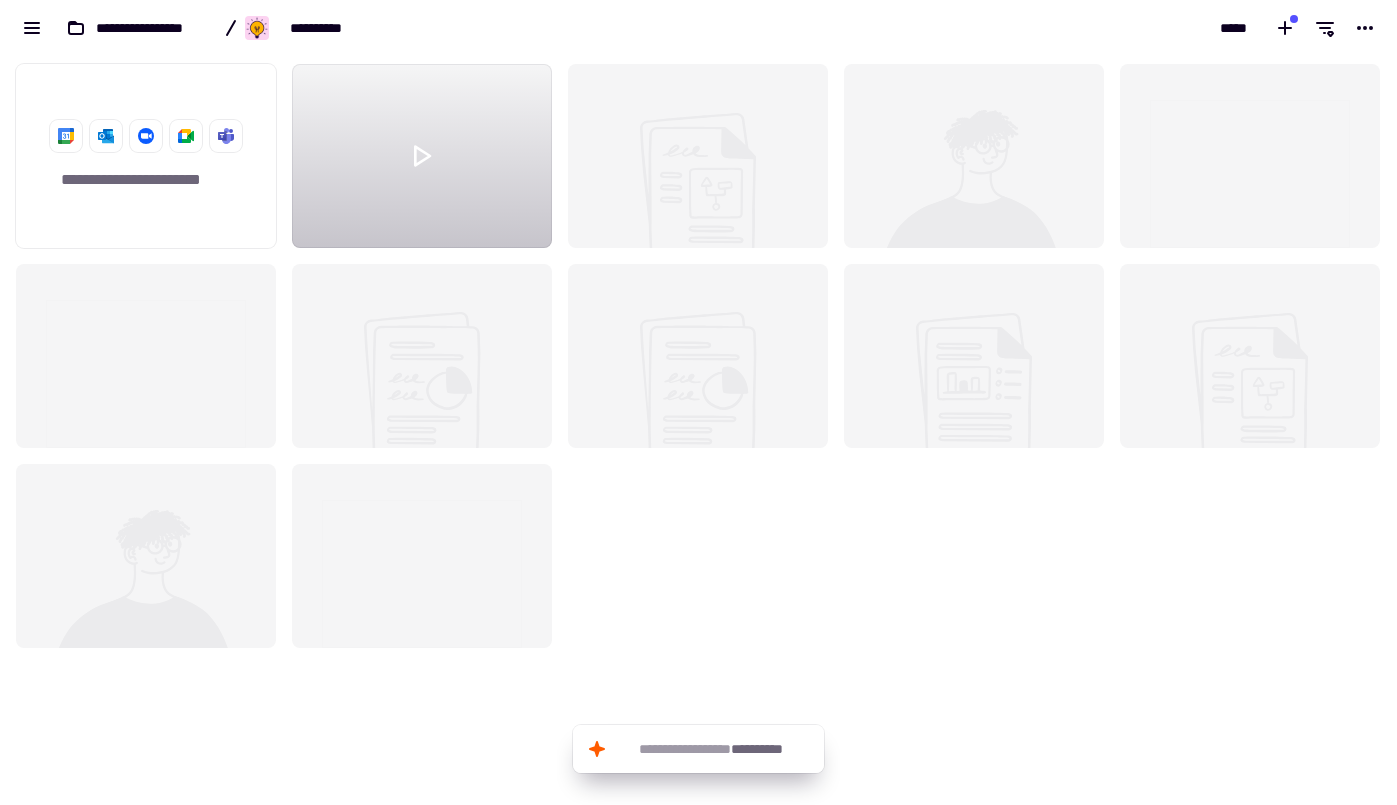 click on "**********" 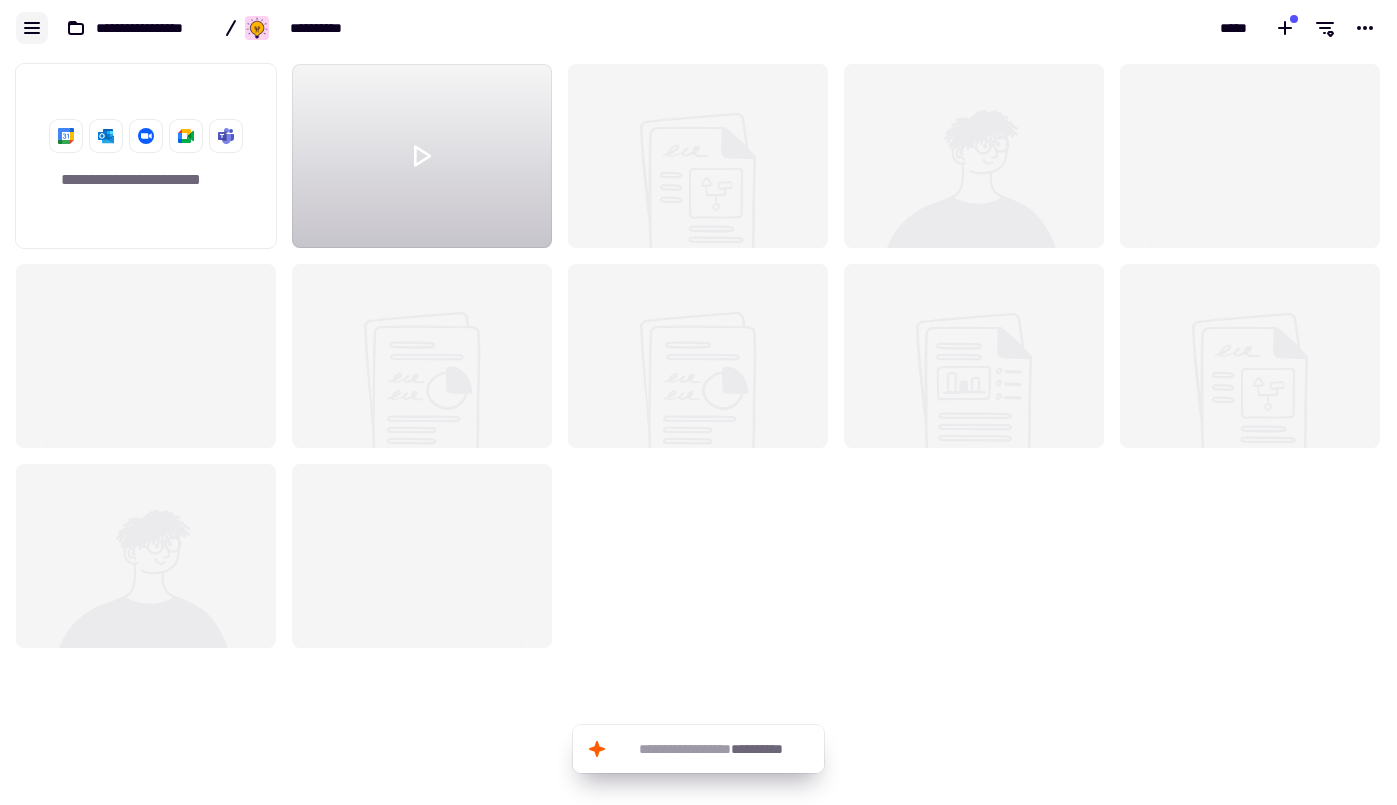 click 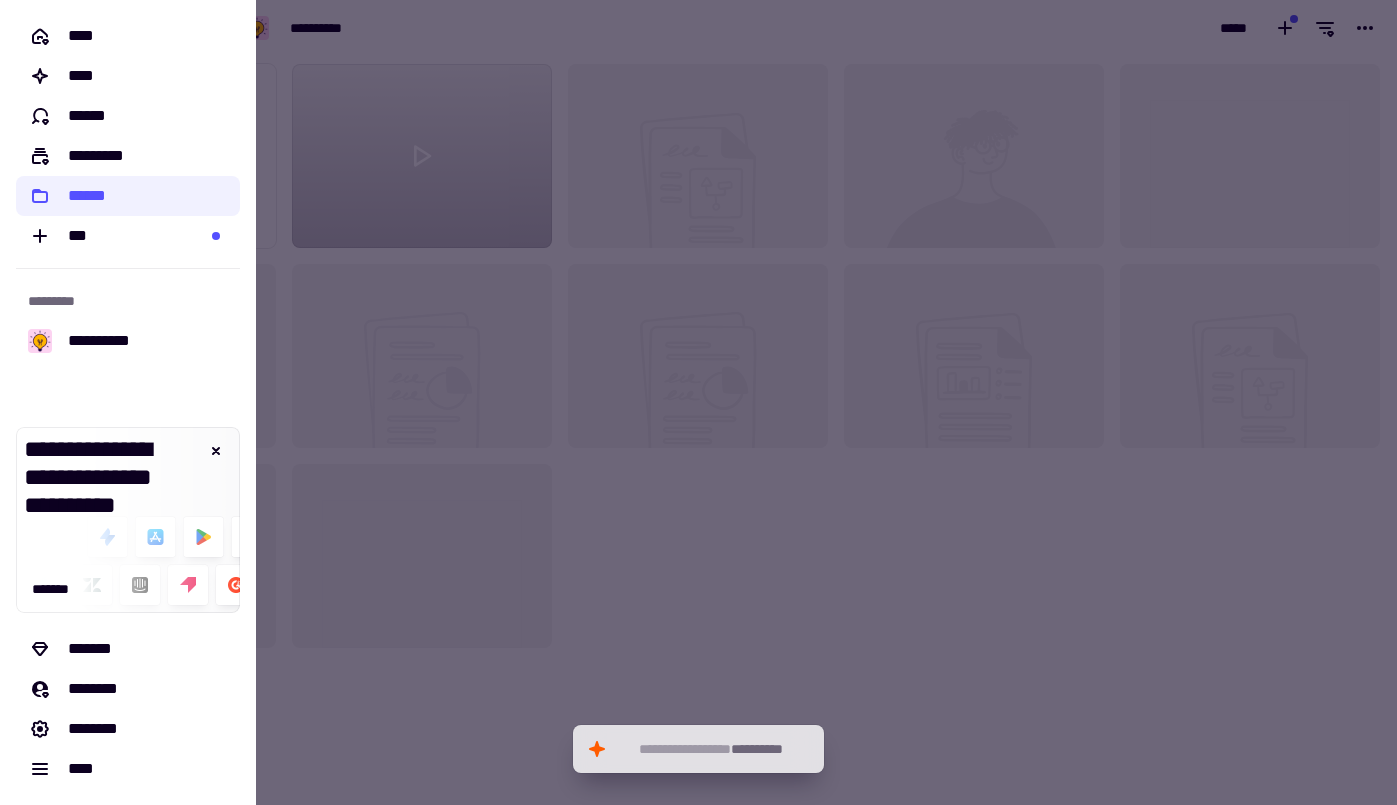 click at bounding box center (698, 402) 